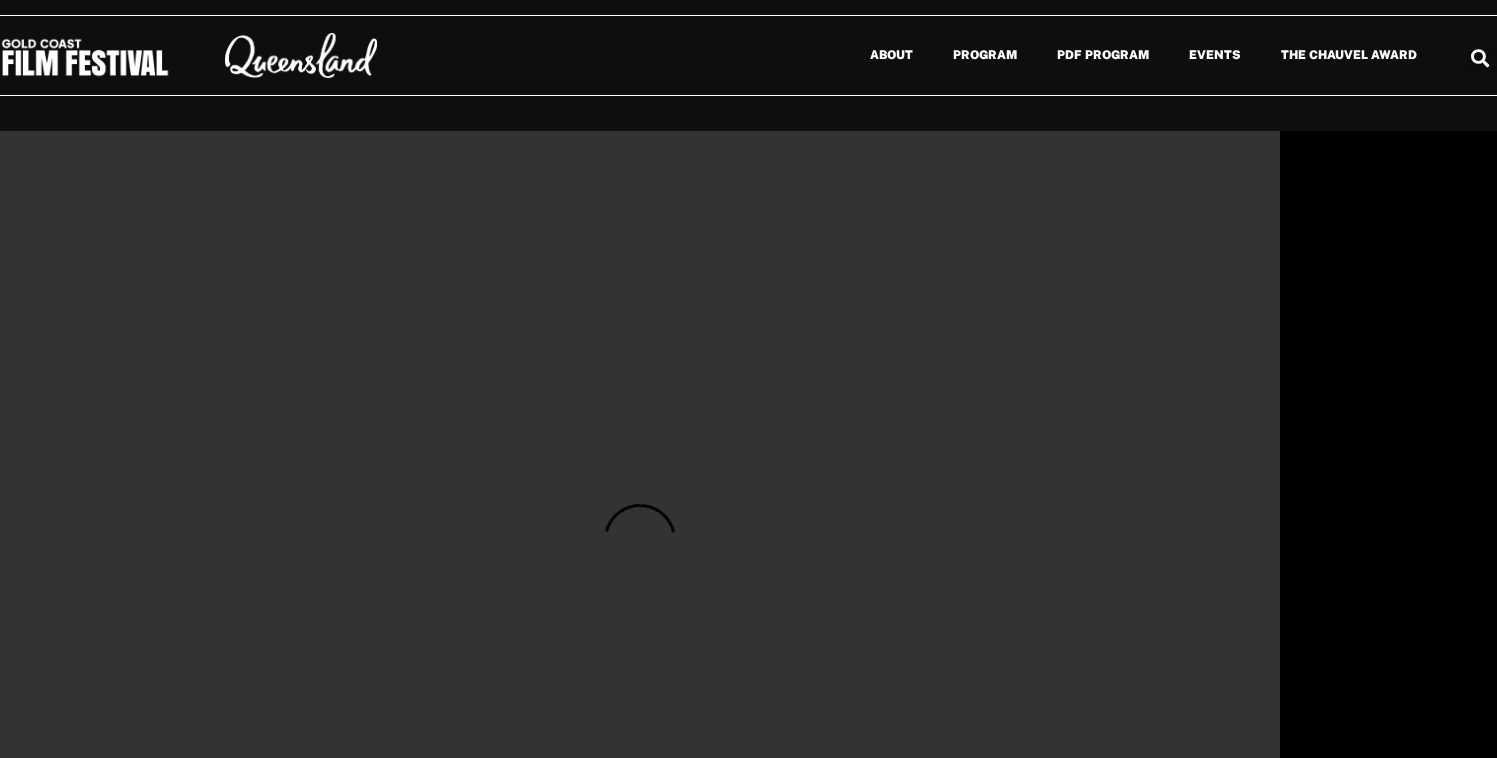 scroll, scrollTop: 0, scrollLeft: 0, axis: both 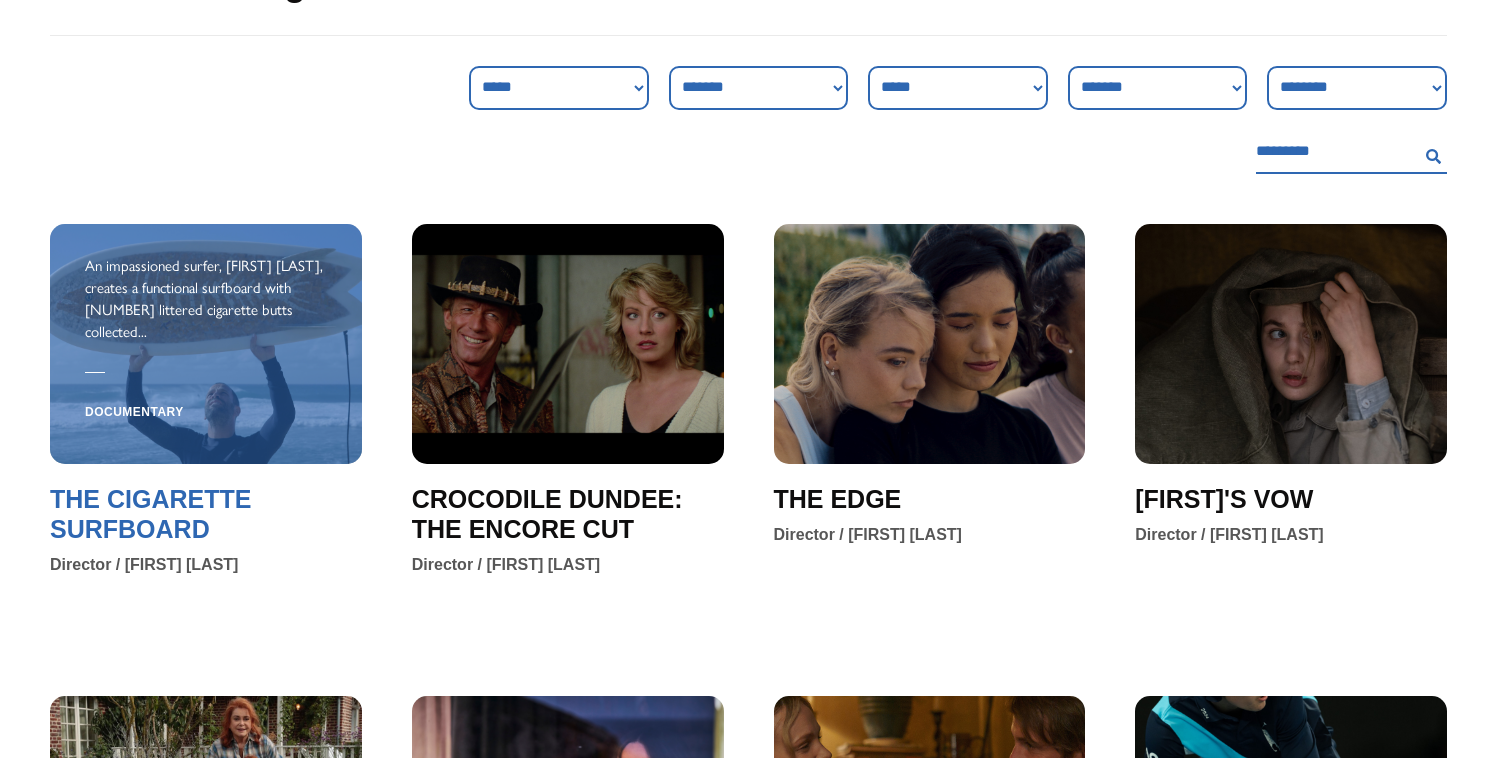click on "THE CIGARETTE SURFBOARD" at bounding box center (206, 514) 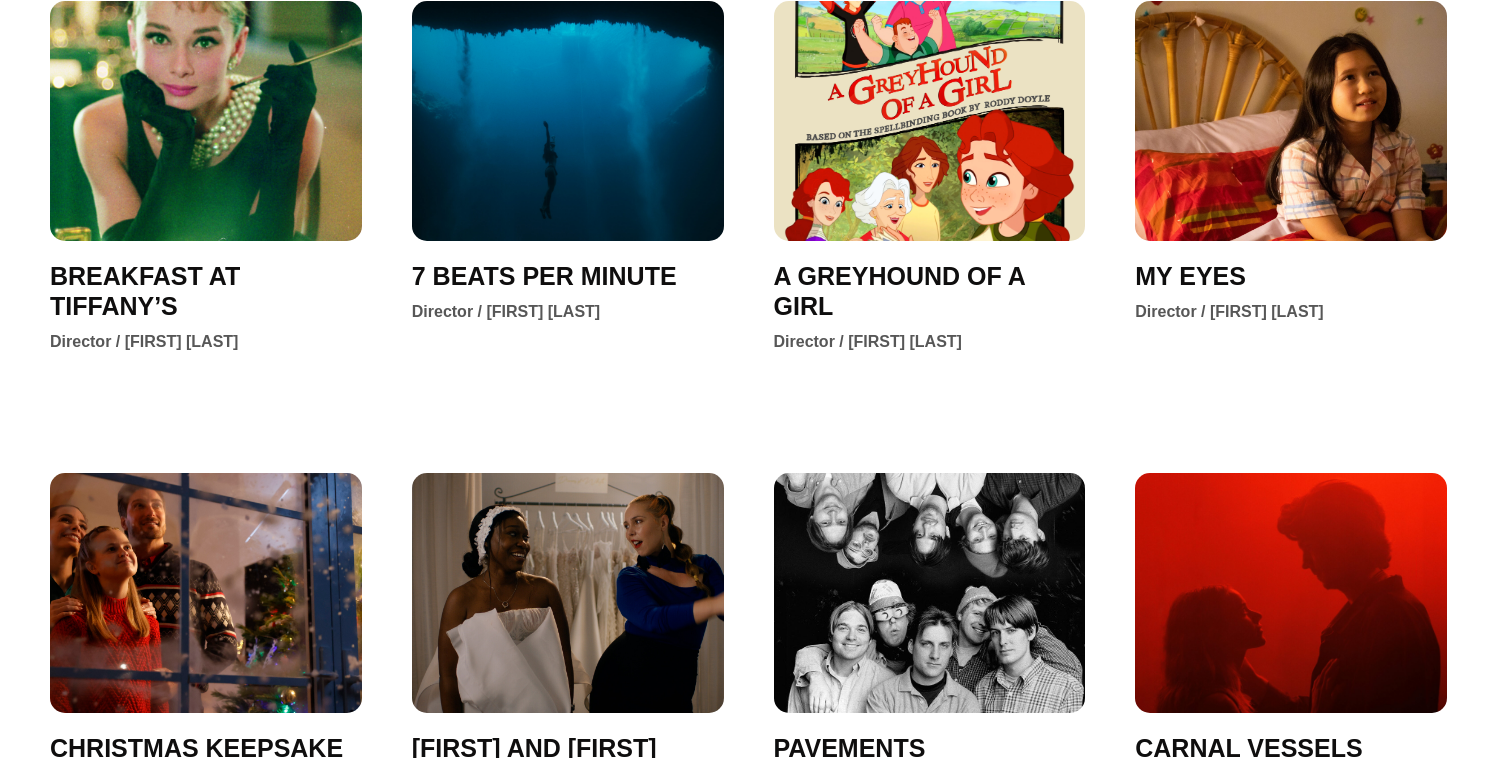 scroll, scrollTop: 1339, scrollLeft: 0, axis: vertical 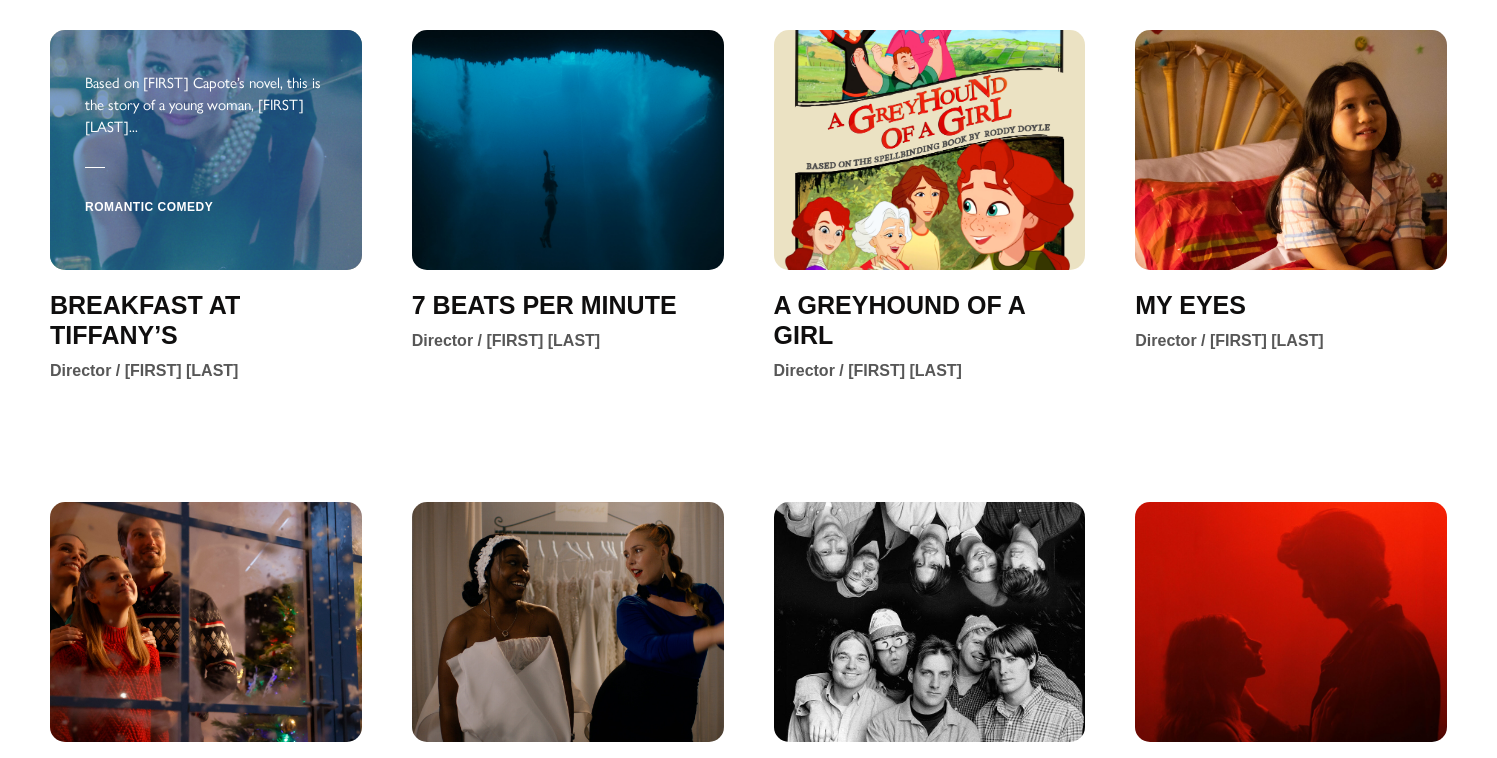 click at bounding box center (206, 167) 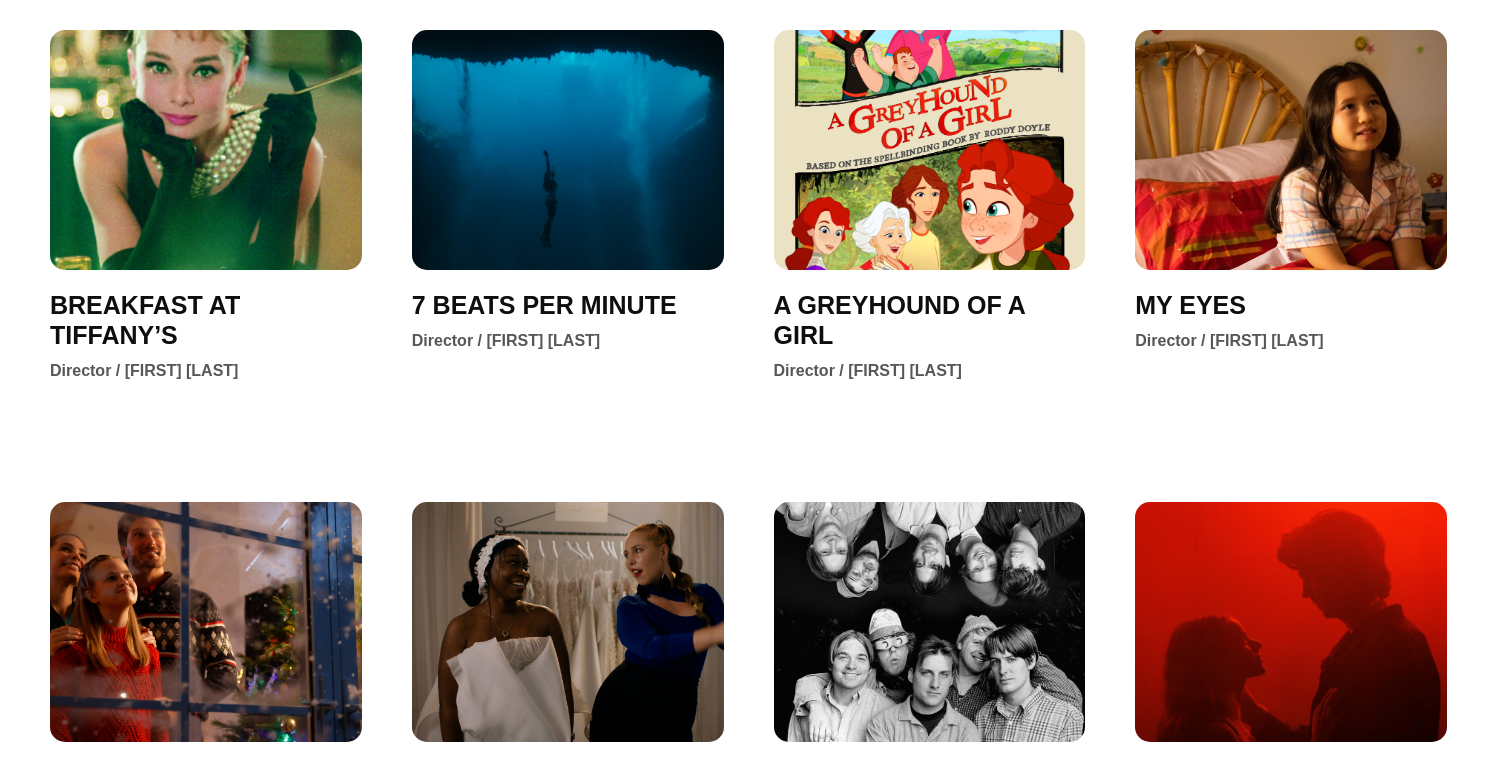 scroll, scrollTop: 1983, scrollLeft: 0, axis: vertical 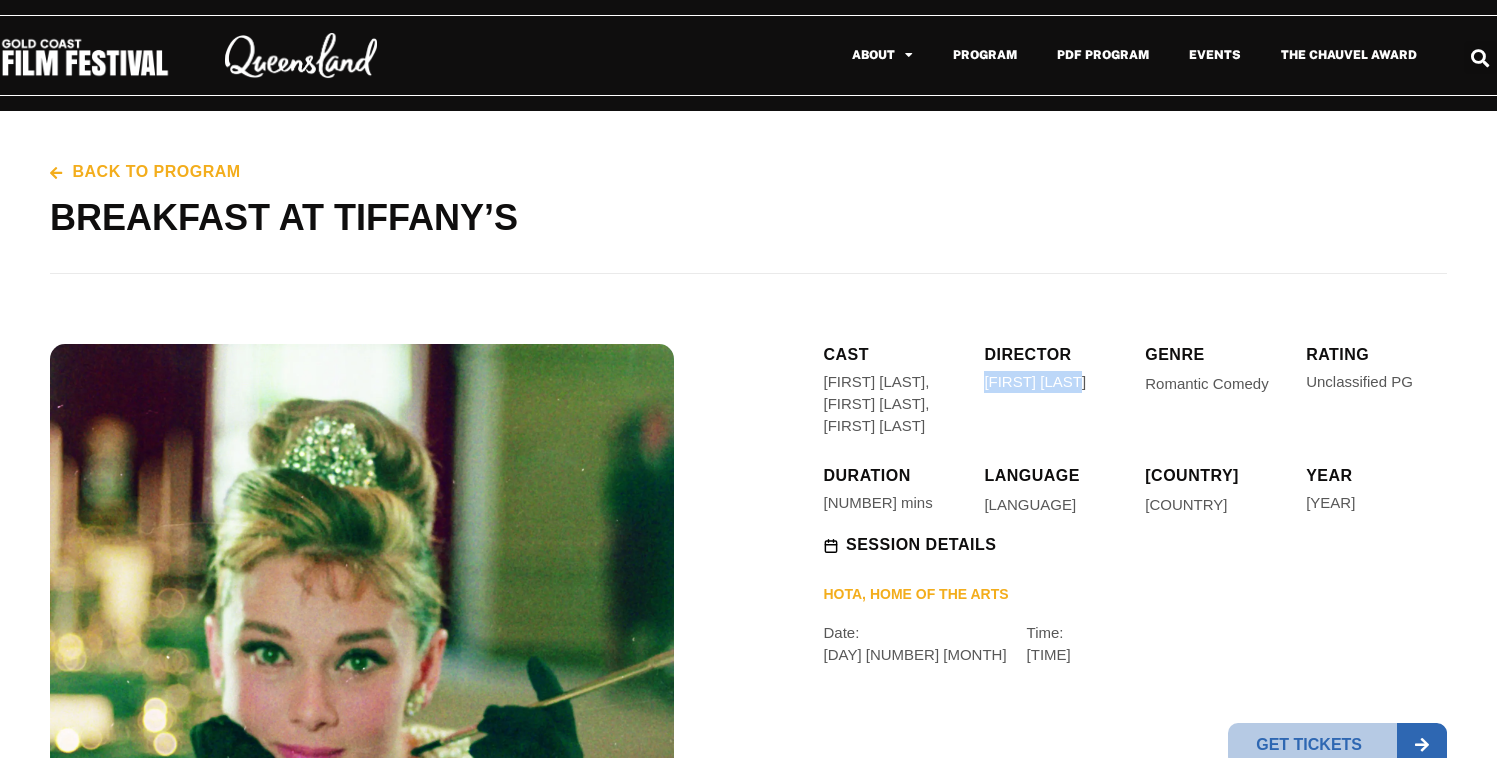 drag, startPoint x: 1068, startPoint y: 385, endPoint x: 983, endPoint y: 388, distance: 85.052925 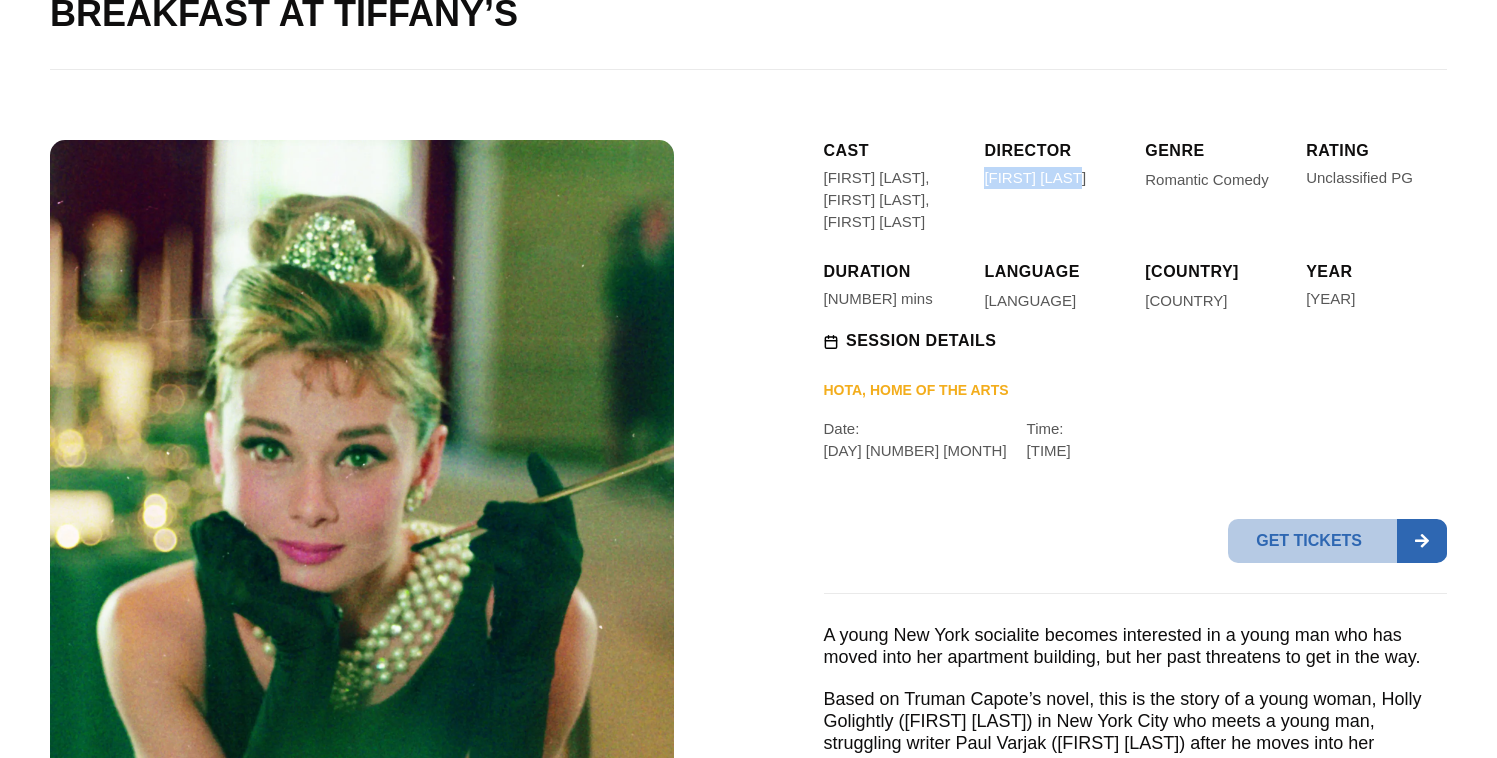 scroll, scrollTop: 0, scrollLeft: 0, axis: both 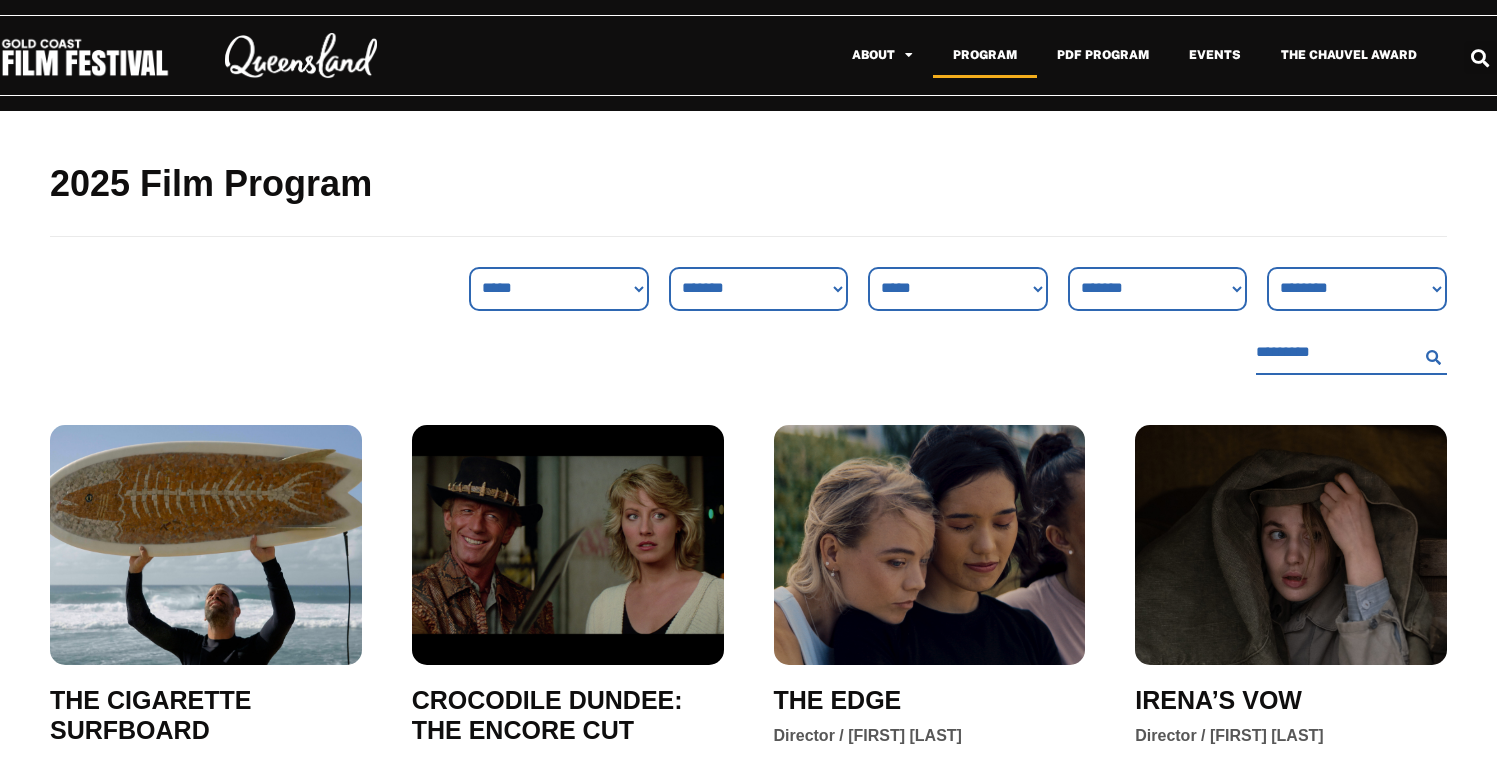 click on "2025 Film Program" at bounding box center [748, 183] 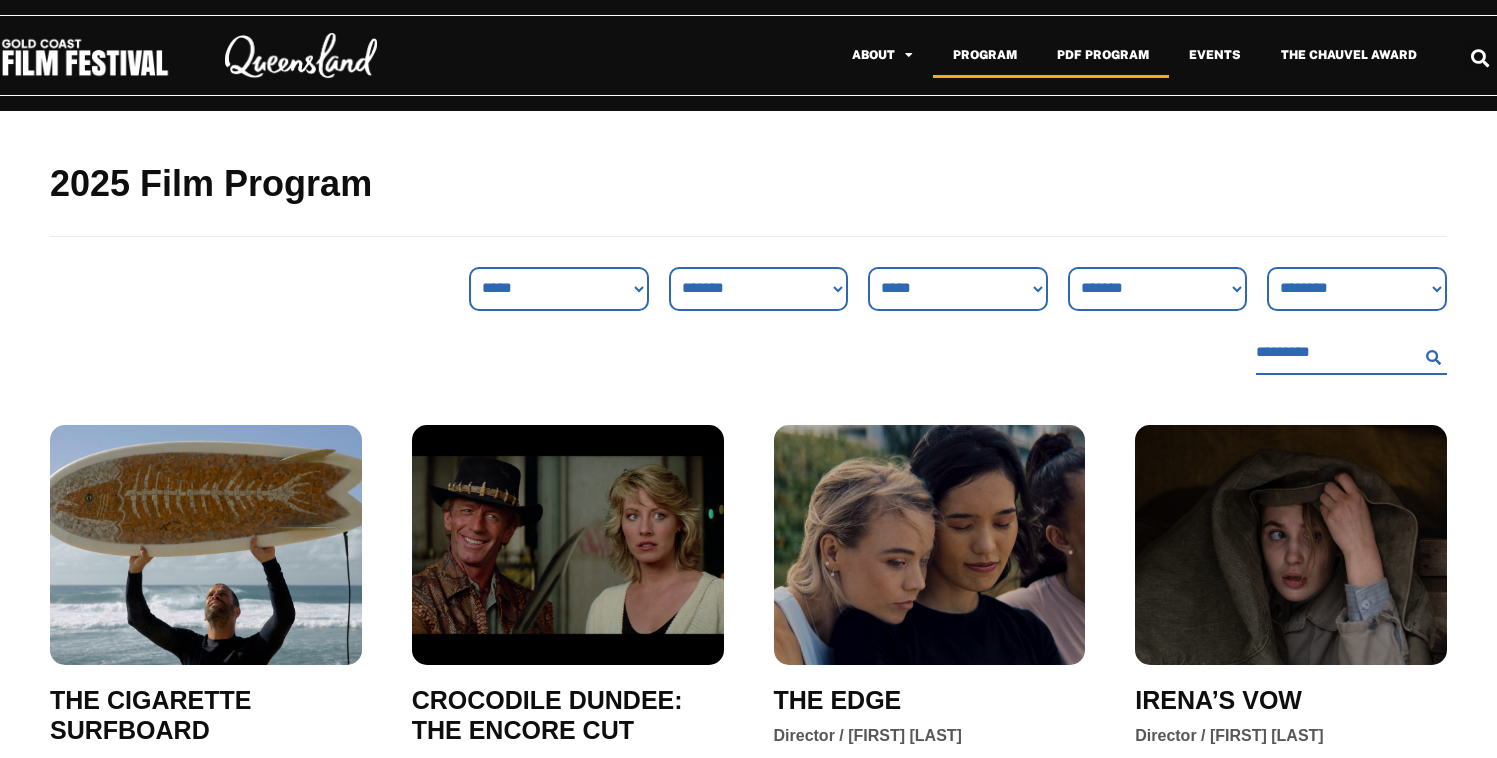 click on "PDF Program" 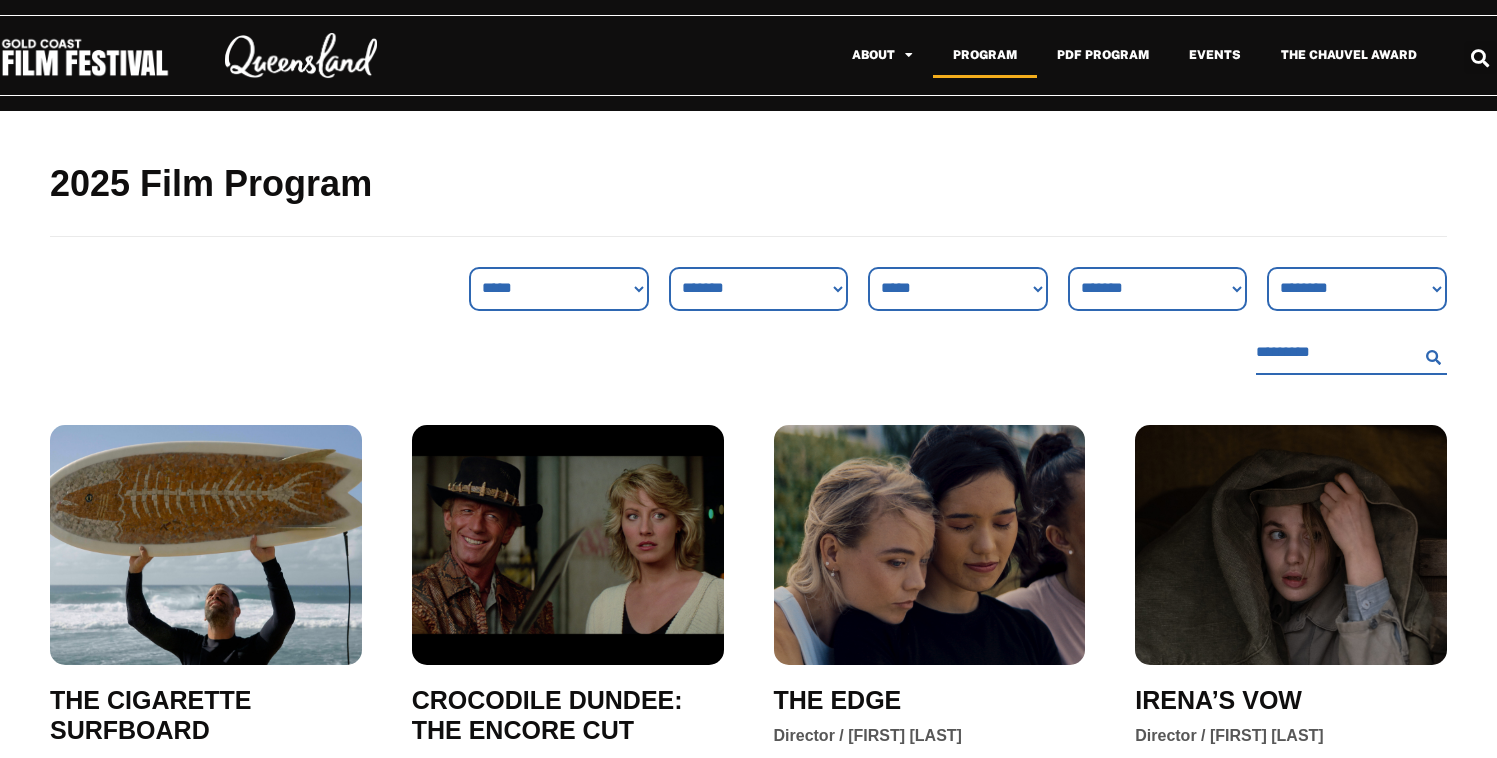 click at bounding box center [85, 57] 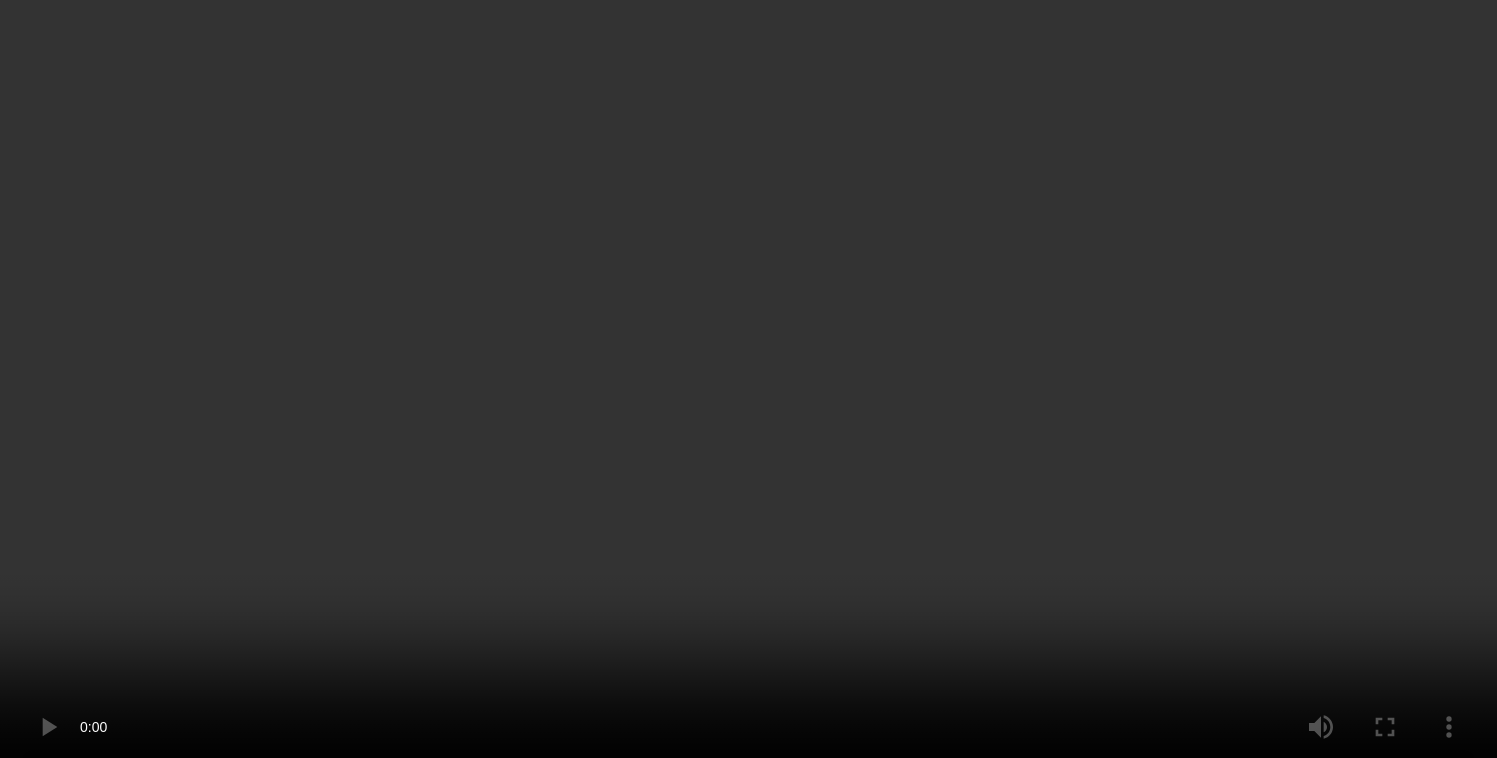 scroll, scrollTop: 203, scrollLeft: 0, axis: vertical 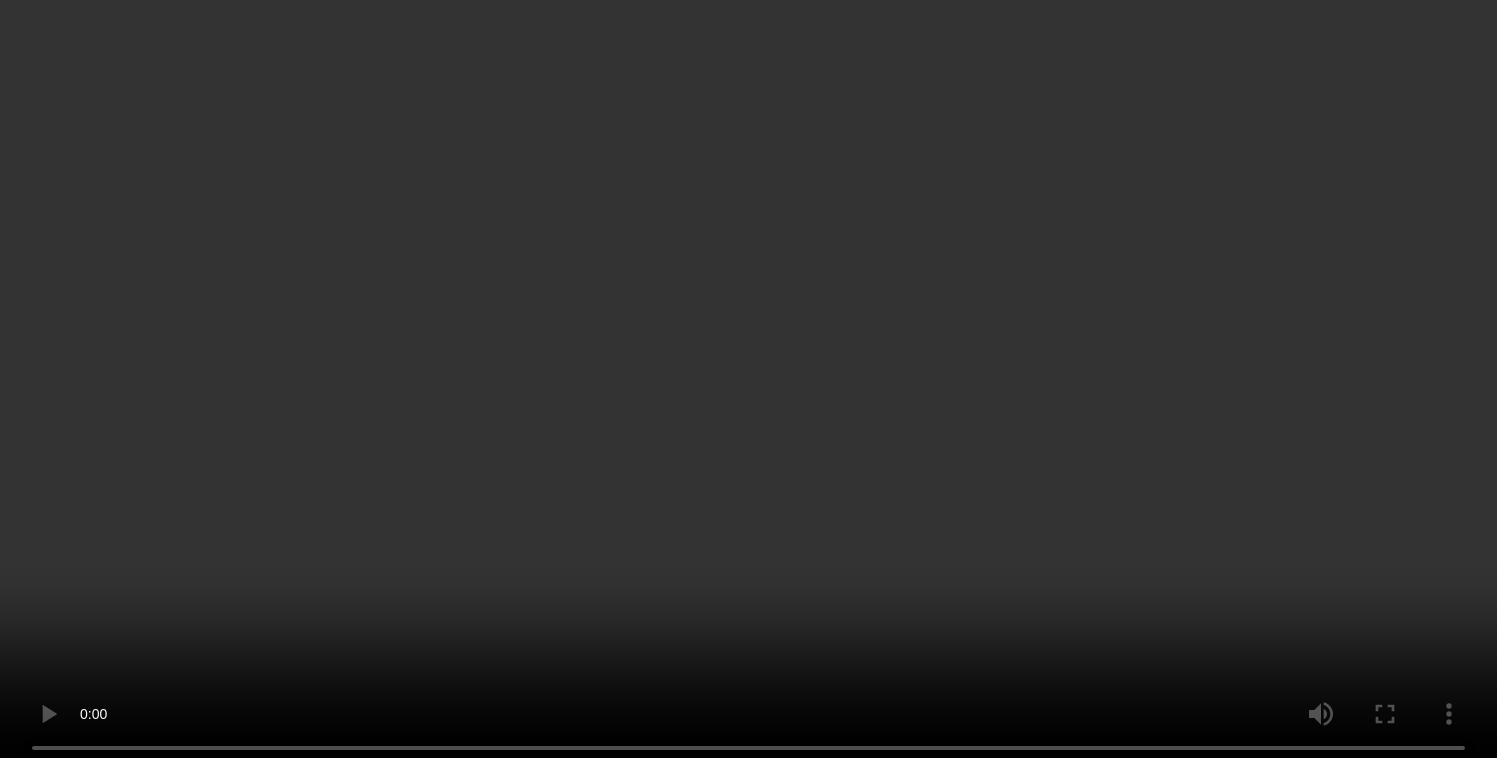 type 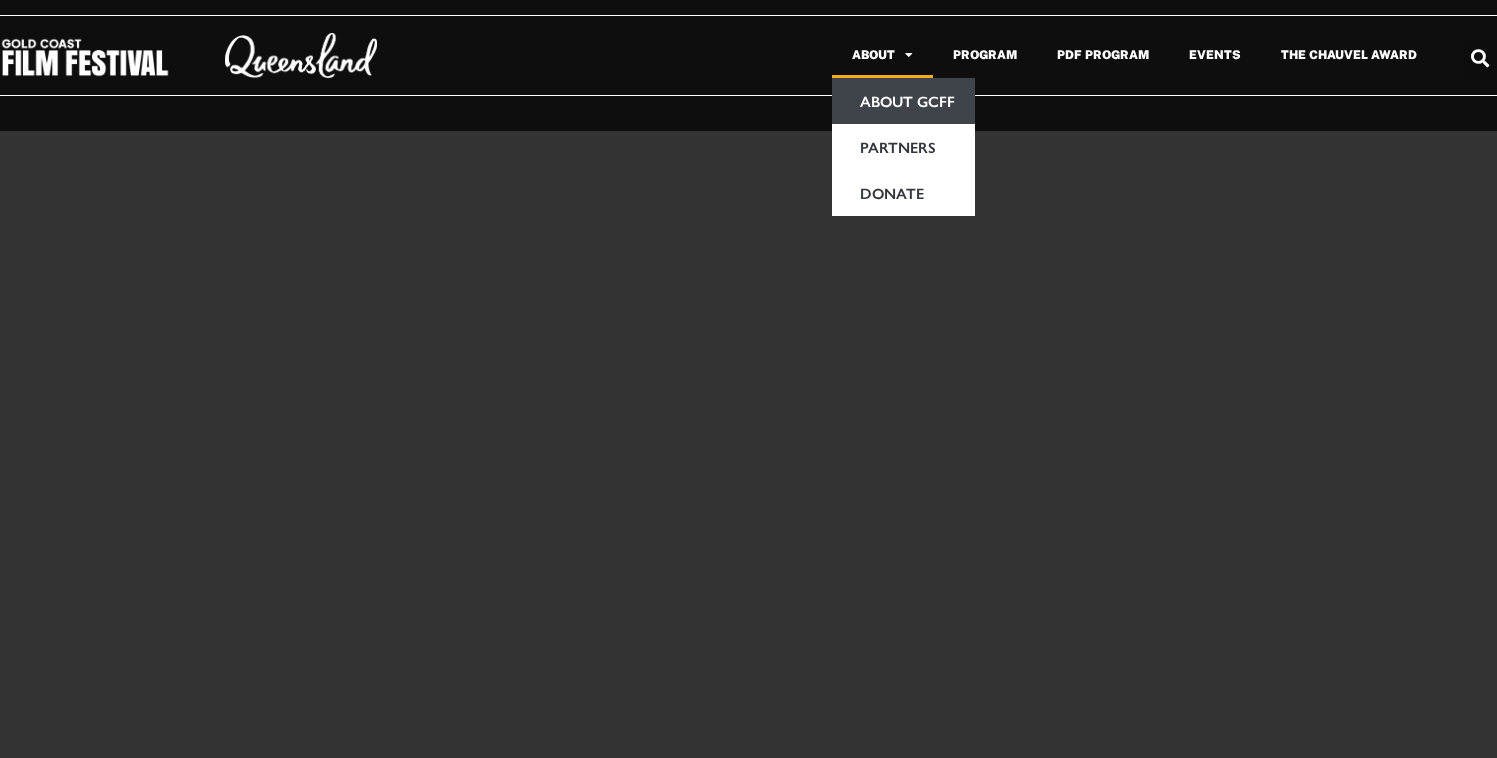 click on "About GCFF" 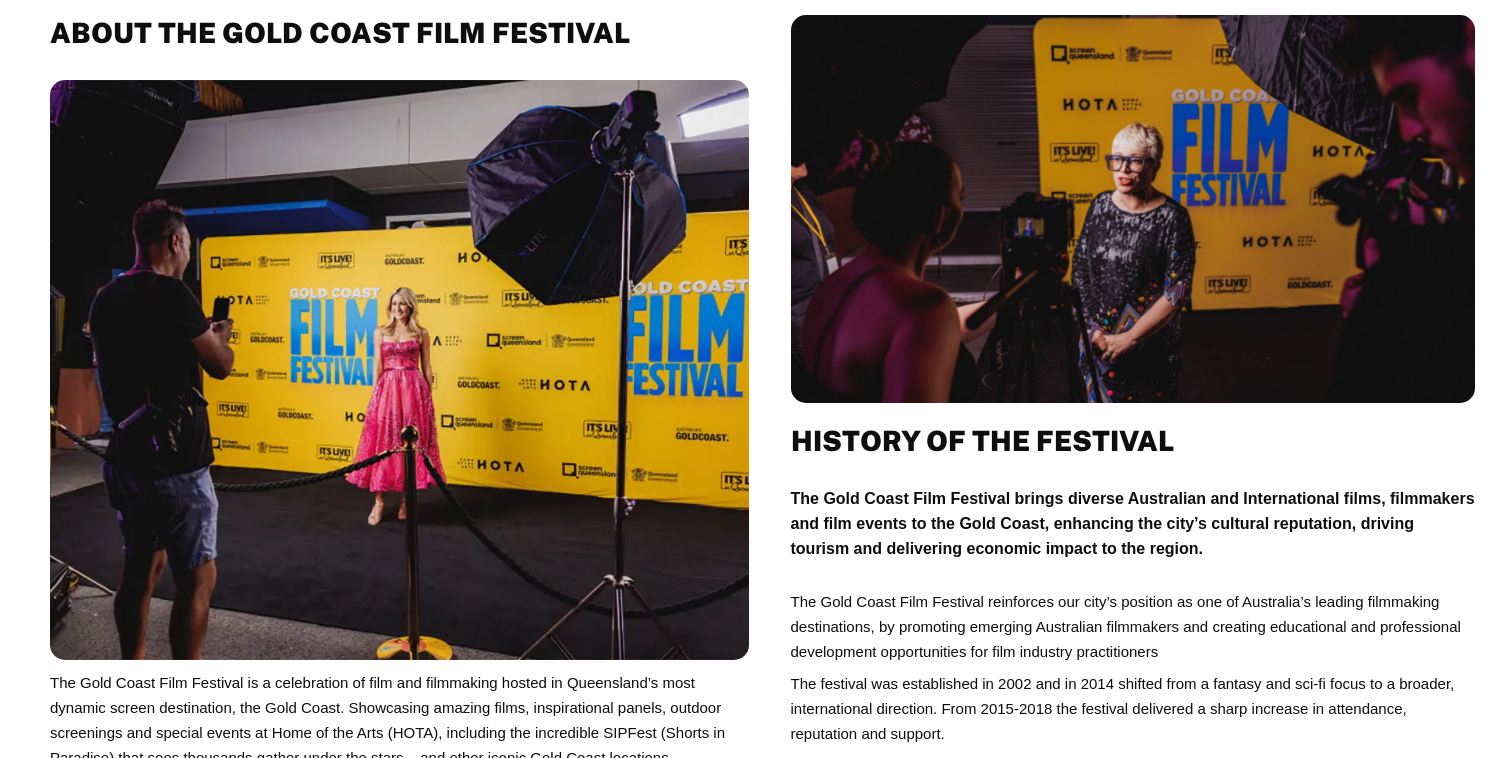 scroll, scrollTop: 0, scrollLeft: 0, axis: both 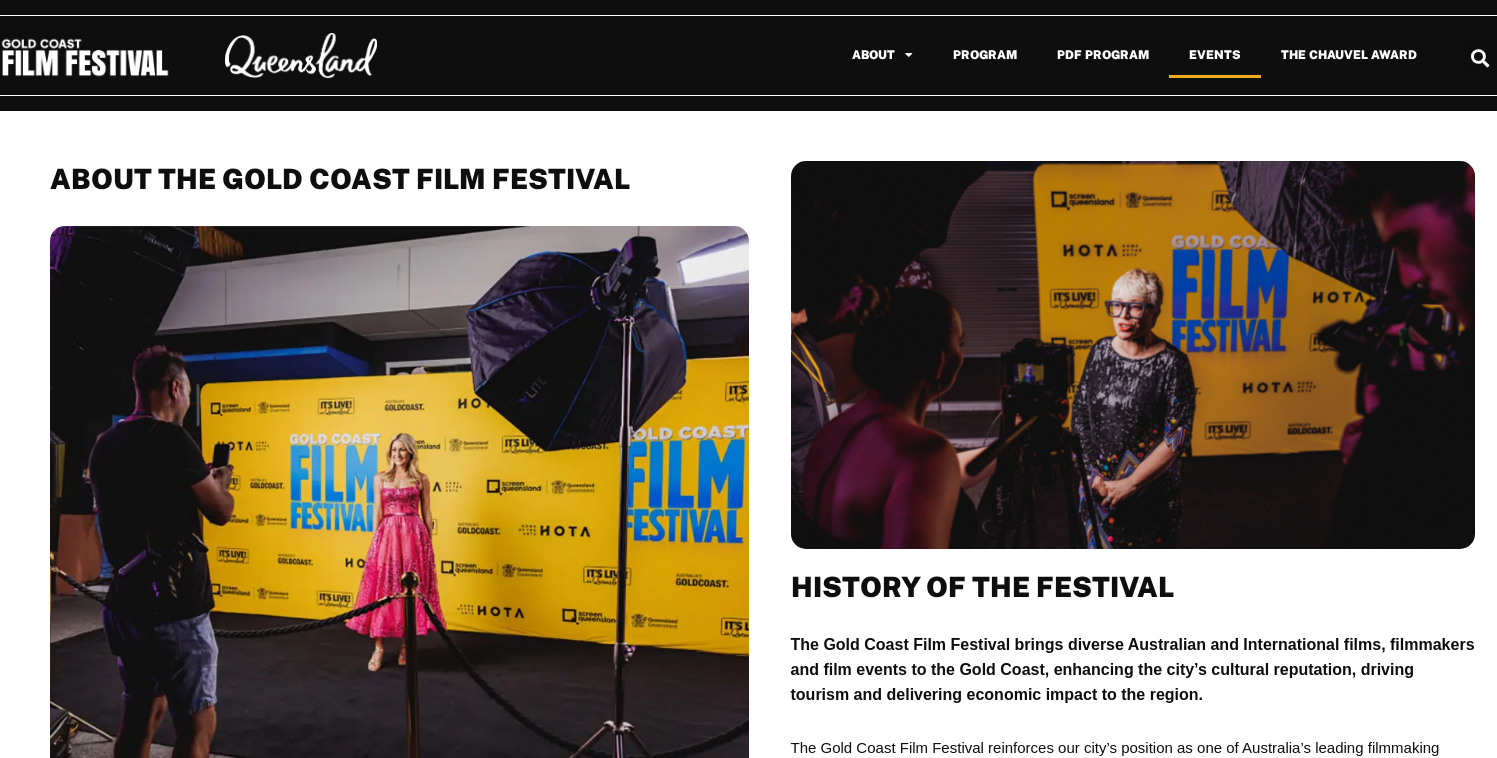 click on "Events" 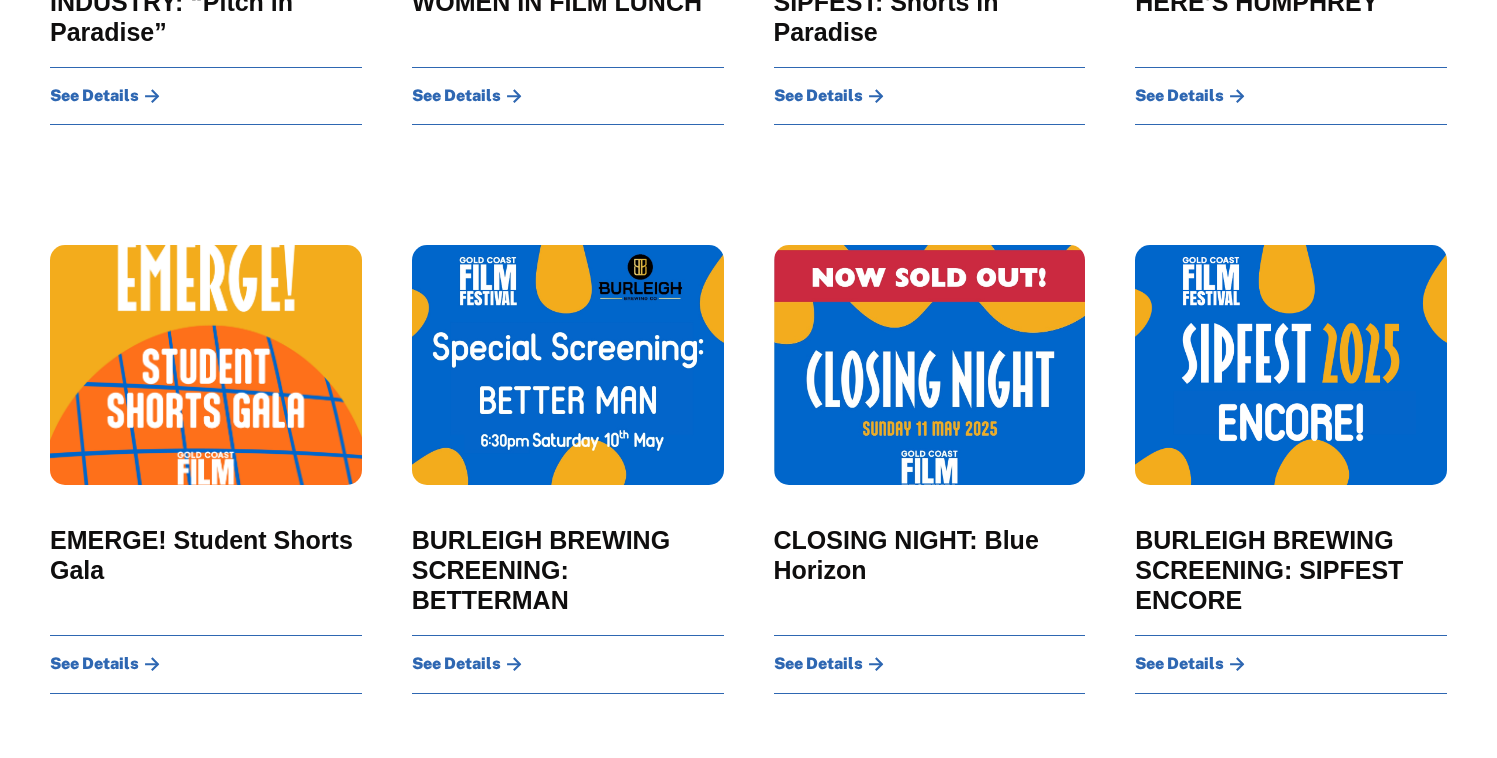 scroll, scrollTop: 2303, scrollLeft: 0, axis: vertical 